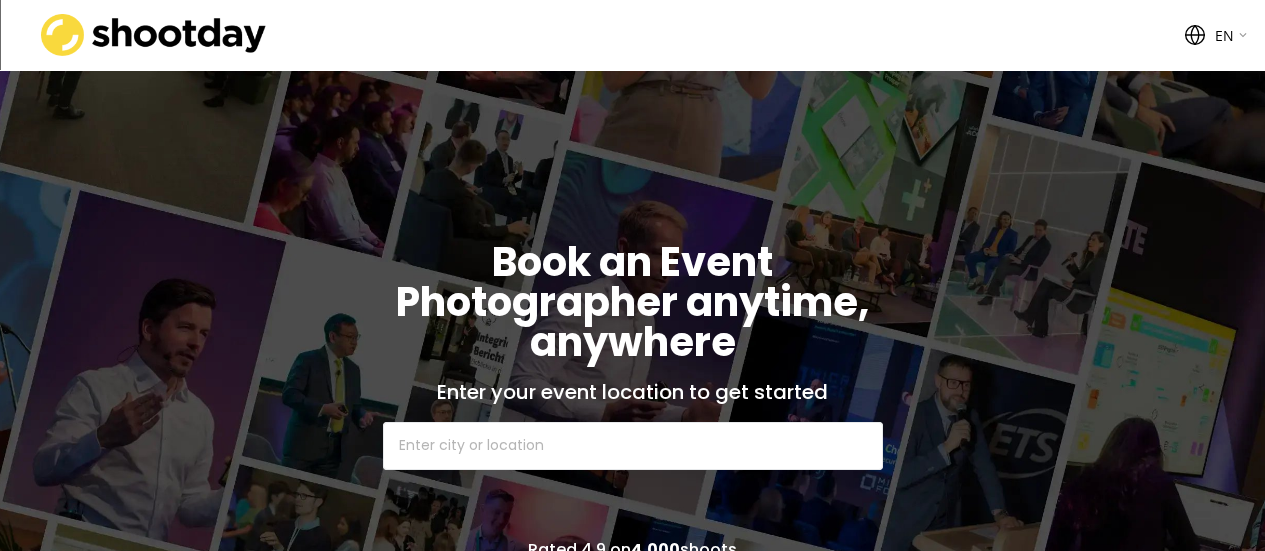 select on ""en"" 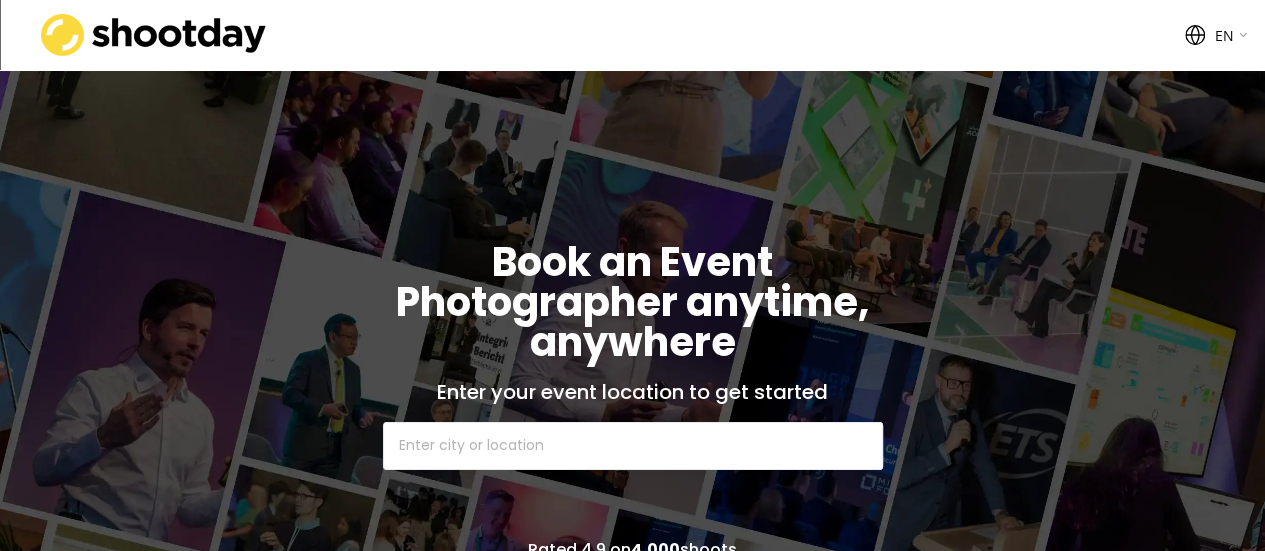 scroll, scrollTop: 0, scrollLeft: 0, axis: both 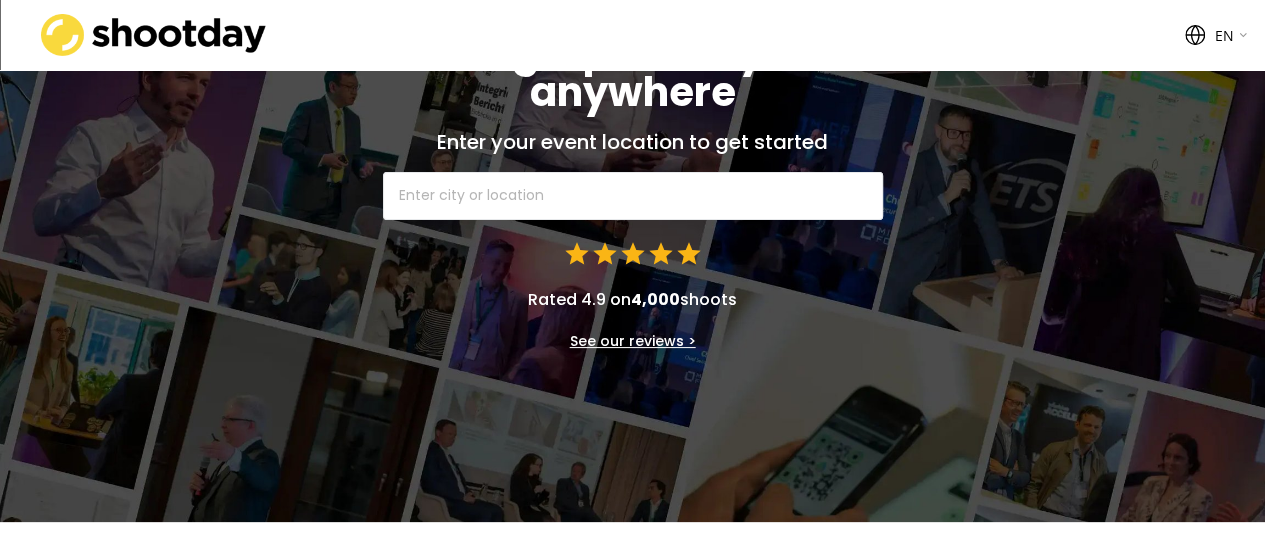 click at bounding box center (633, 196) 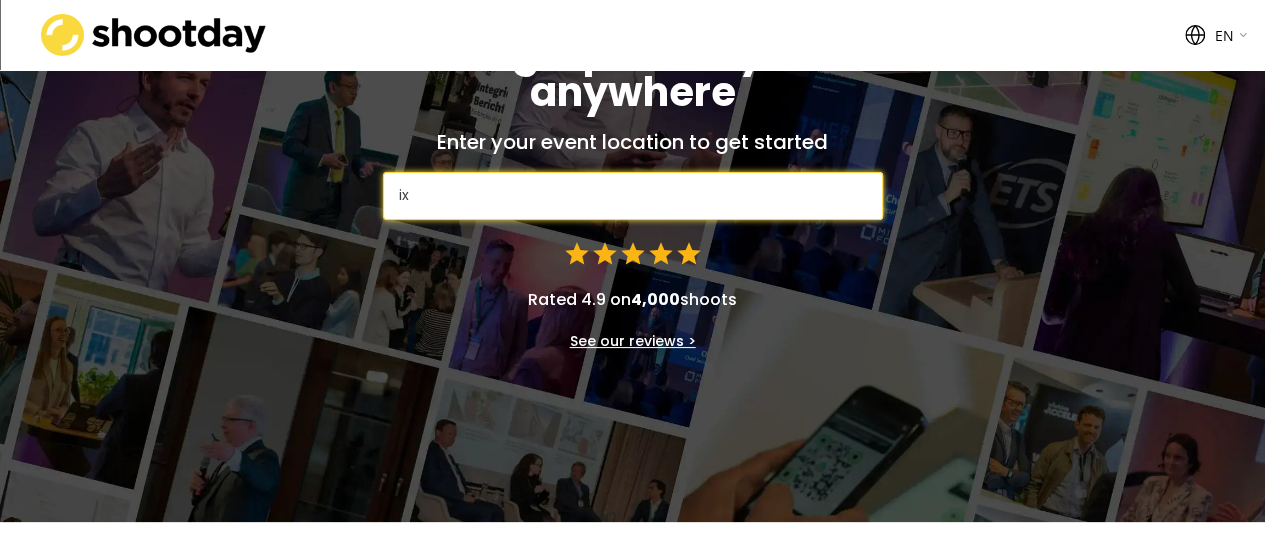 type on "ixe" 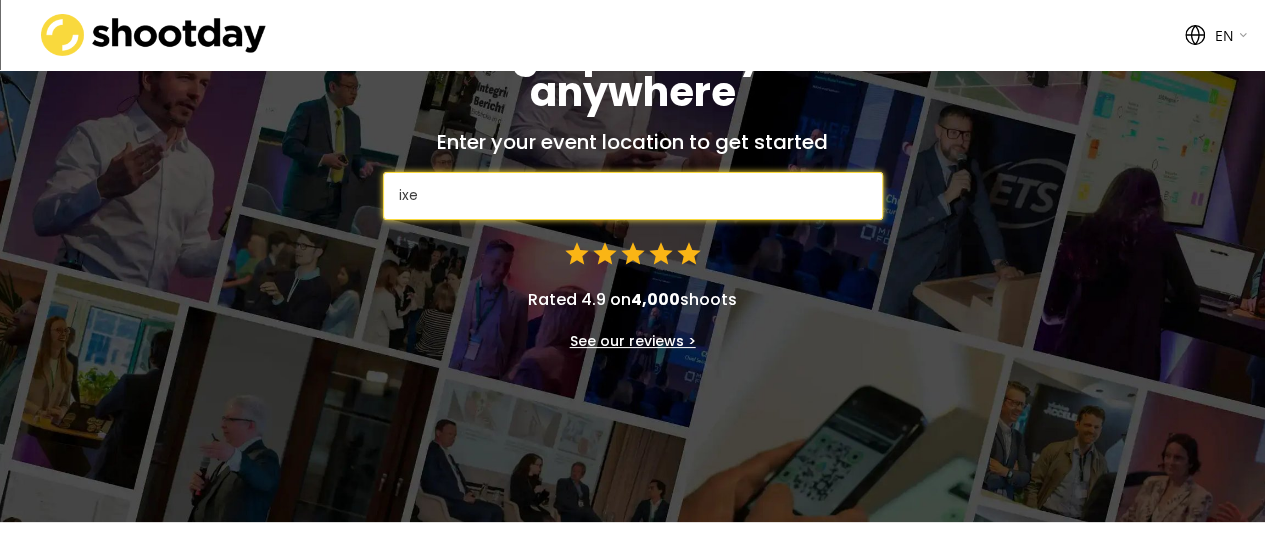 type on "[GEOGRAPHIC_DATA], [GEOGRAPHIC_DATA]" 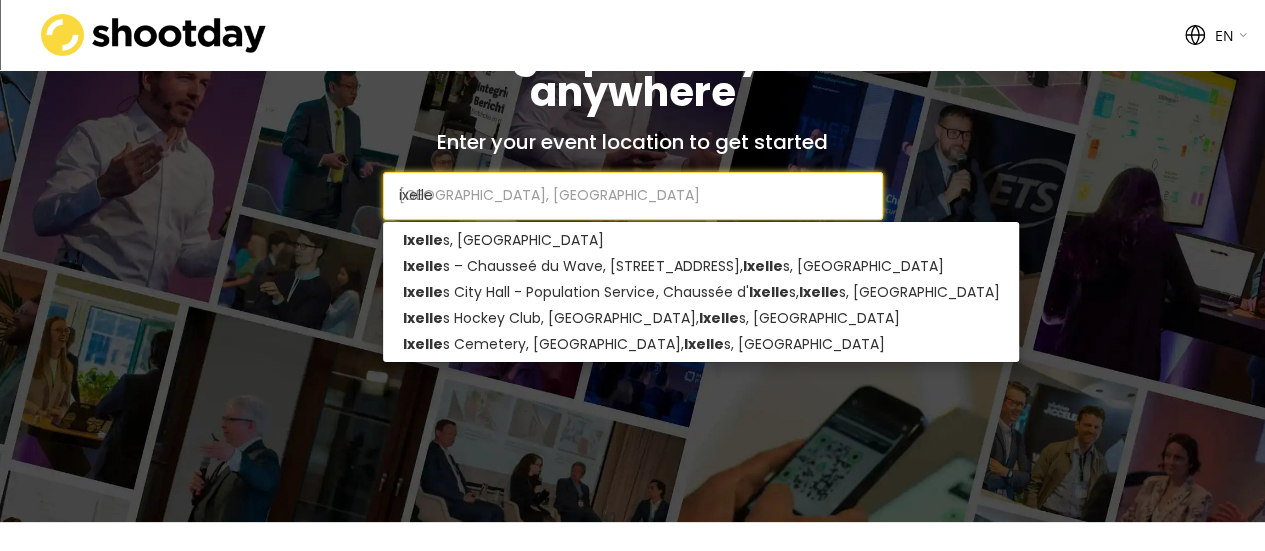 type on "ixelles" 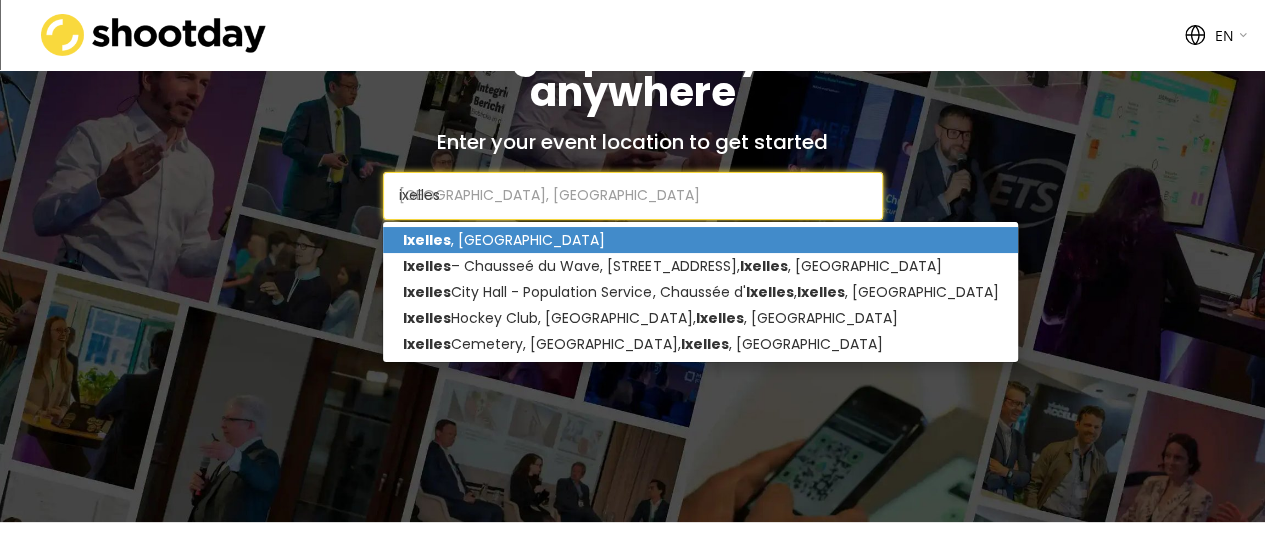 click on "Ixelles , [GEOGRAPHIC_DATA]" at bounding box center (700, 240) 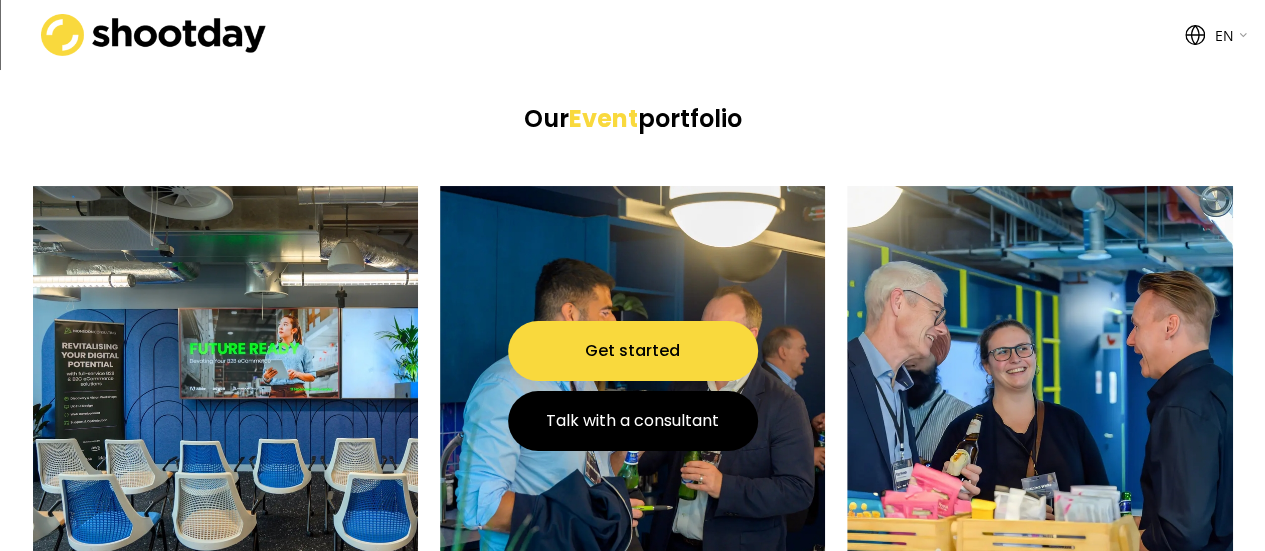 scroll, scrollTop: 100, scrollLeft: 0, axis: vertical 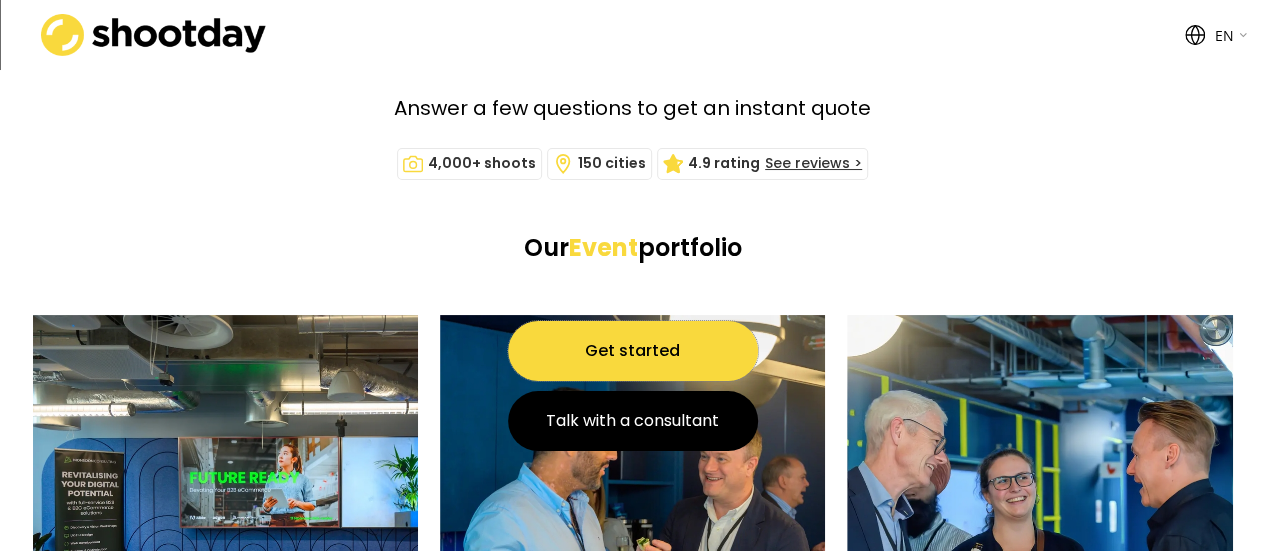 click on "Get started" at bounding box center (633, 351) 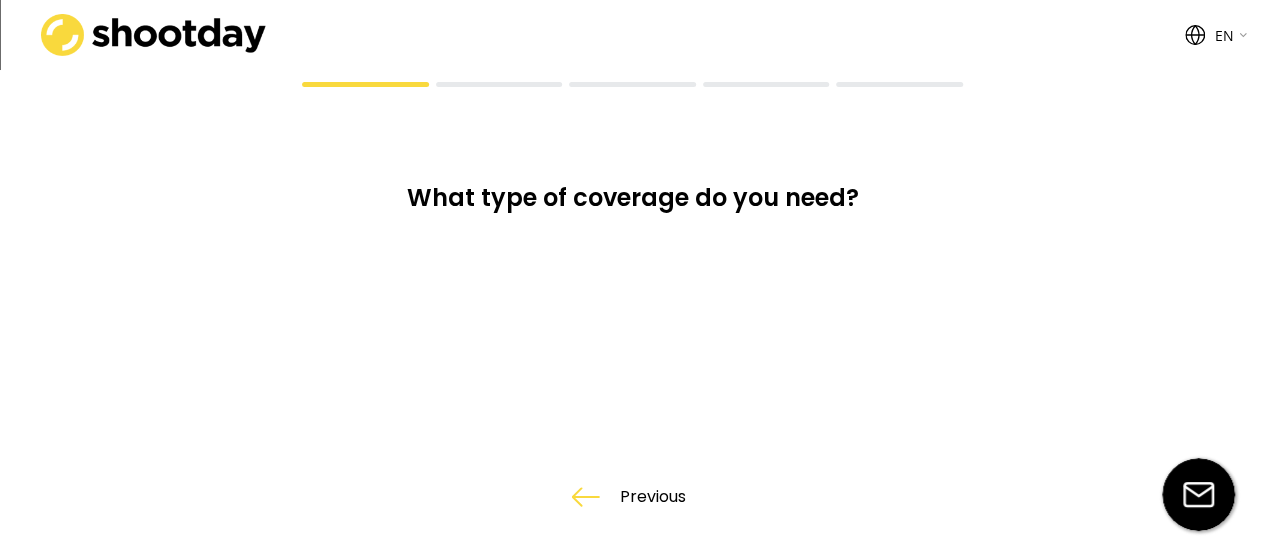 scroll, scrollTop: 0, scrollLeft: 0, axis: both 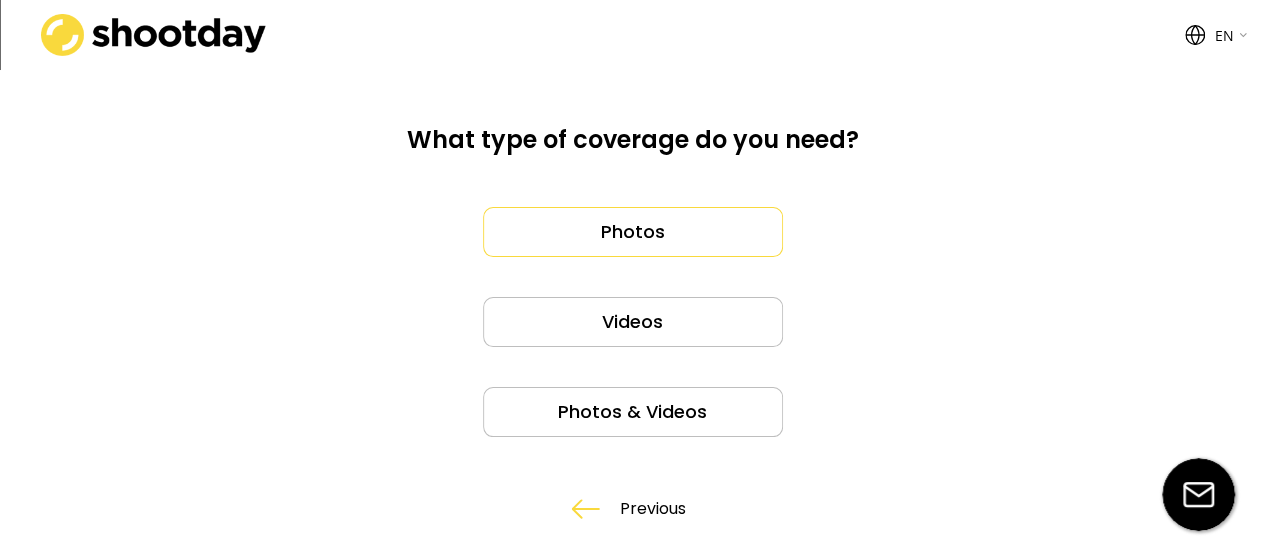click on "Photos" at bounding box center (633, 232) 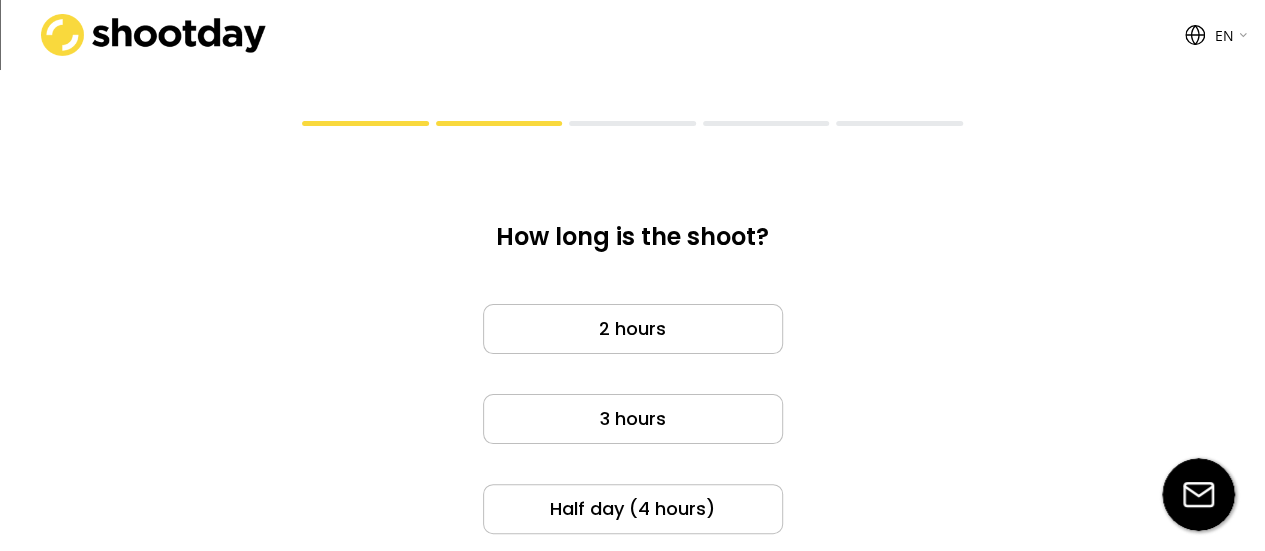 scroll, scrollTop: 0, scrollLeft: 0, axis: both 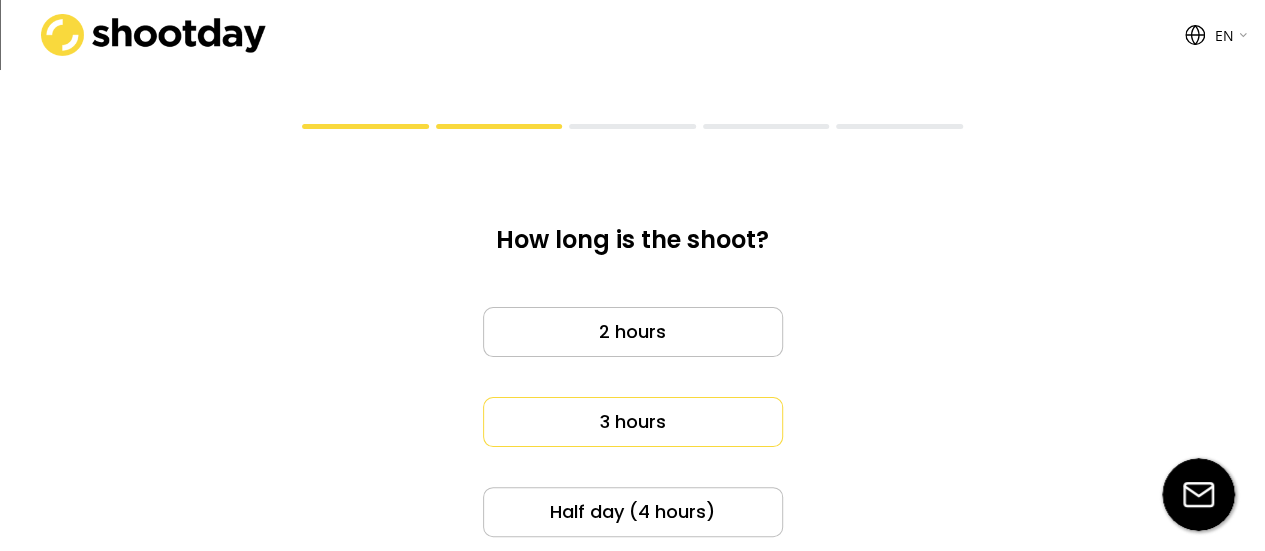 click on "3 hours" at bounding box center (633, 422) 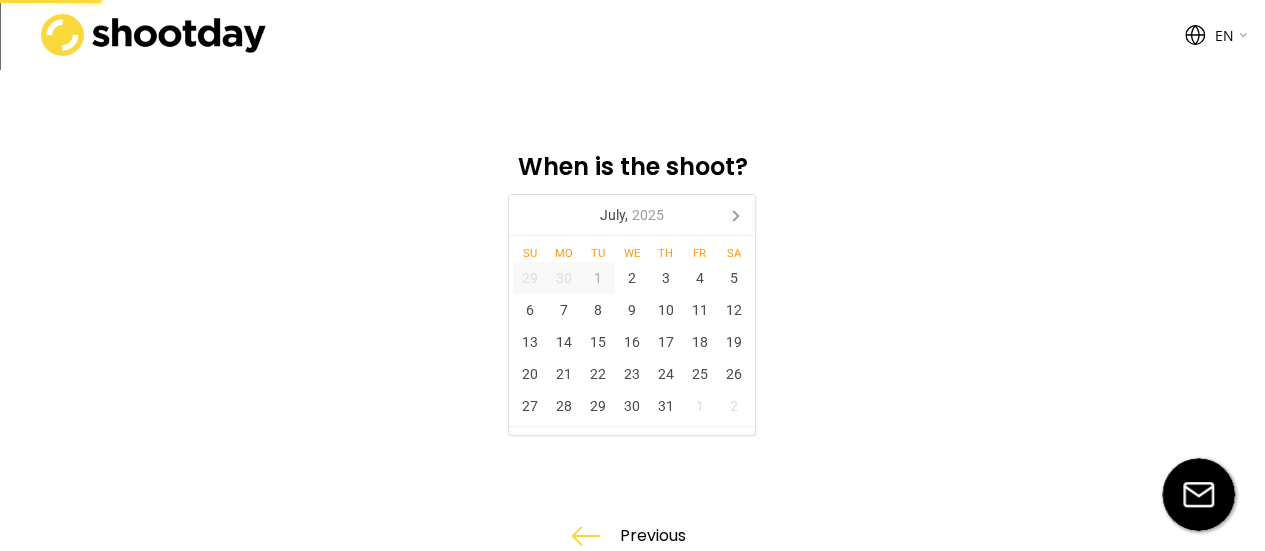 scroll, scrollTop: 100, scrollLeft: 0, axis: vertical 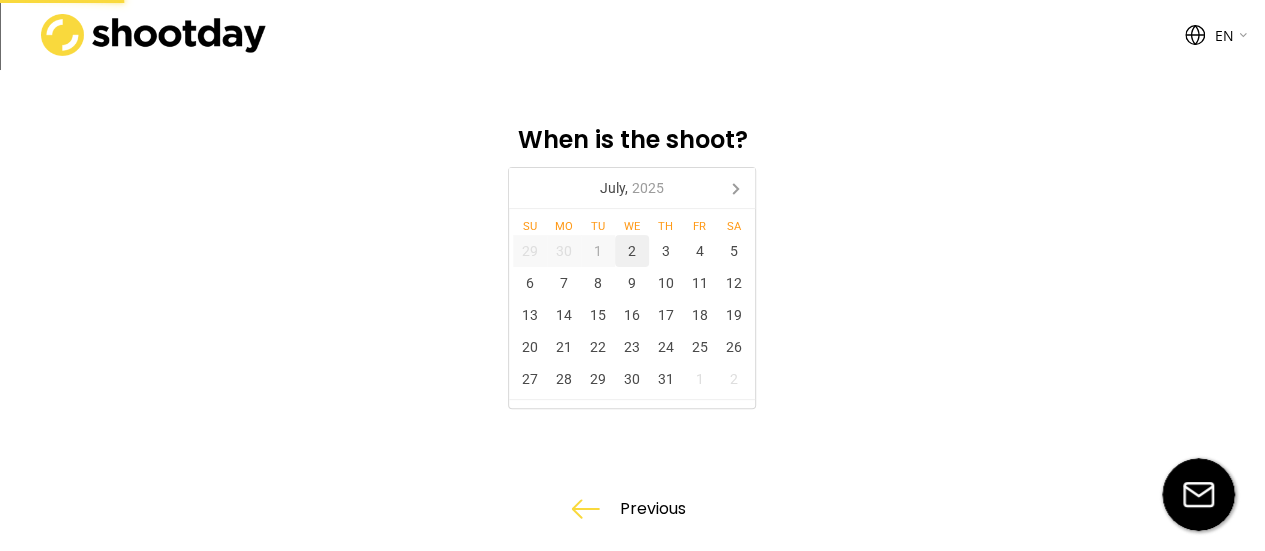 click on "2" at bounding box center [632, 251] 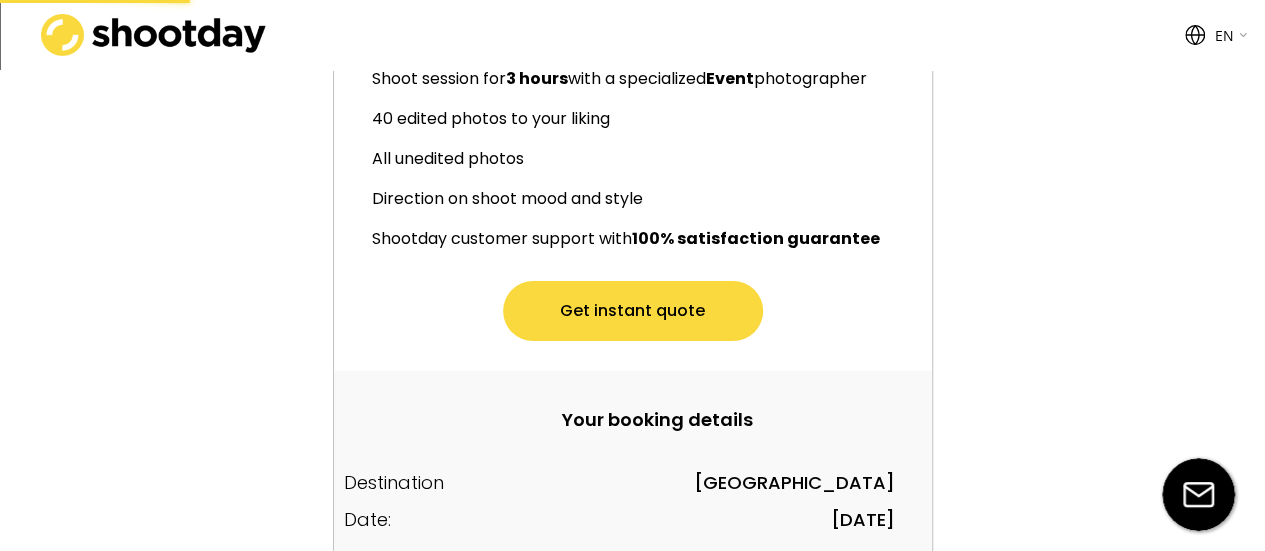 scroll, scrollTop: 200, scrollLeft: 0, axis: vertical 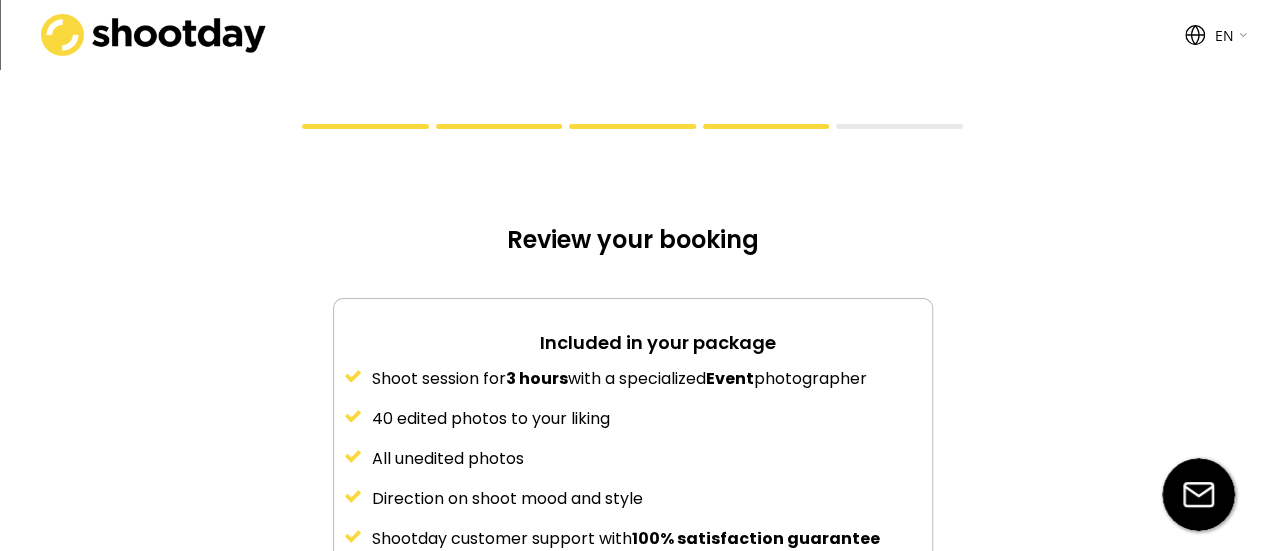 click on "Included in your package Shoot session for   3 hours    with a specialized   Event    photographer 40 edited photos to your liking  All unedited photos Direction on shoot mood and style Shootday customer support with  100% satisfaction guarantee Get instant quote Your booking details Destination [GEOGRAPHIC_DATA]  Date: [DATE]" at bounding box center (633, 578) 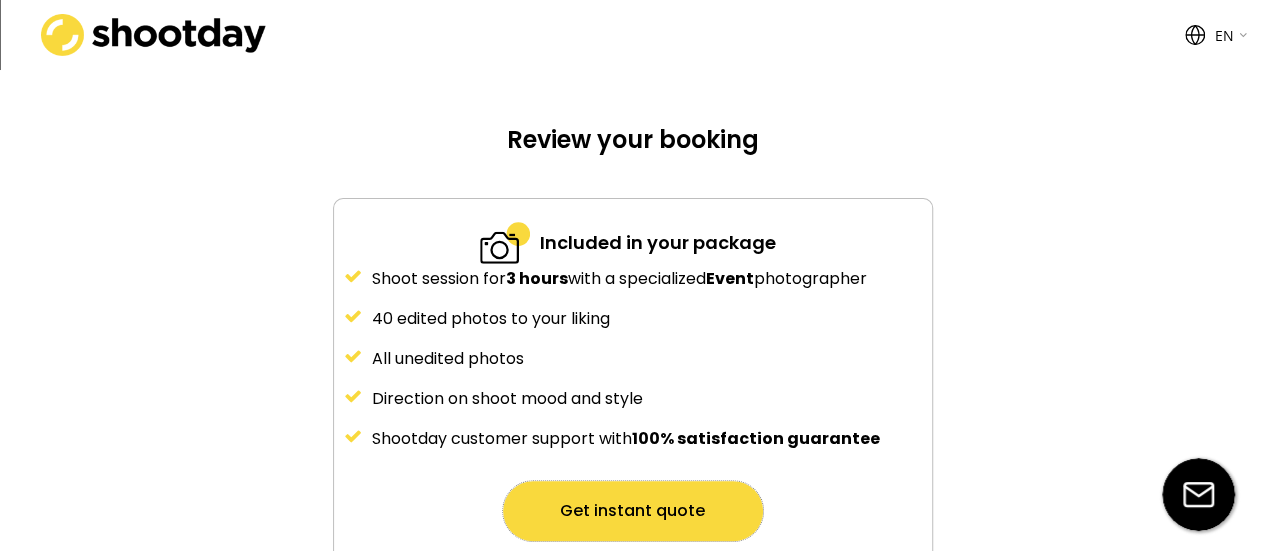 click on "Get instant quote" at bounding box center [633, 511] 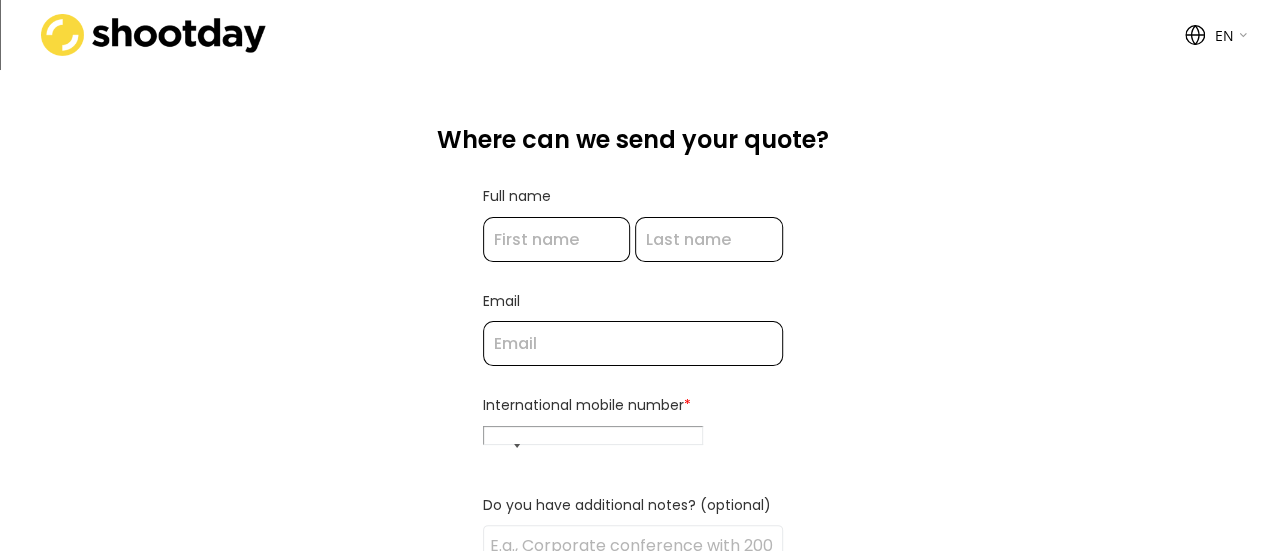 scroll, scrollTop: 0, scrollLeft: 0, axis: both 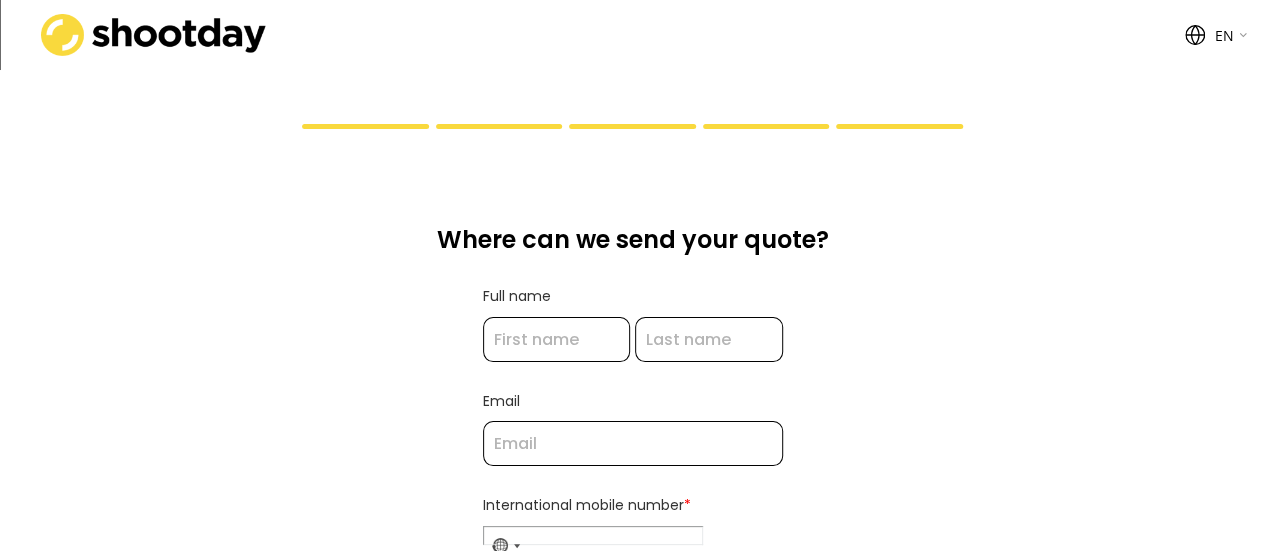 click at bounding box center (557, 339) 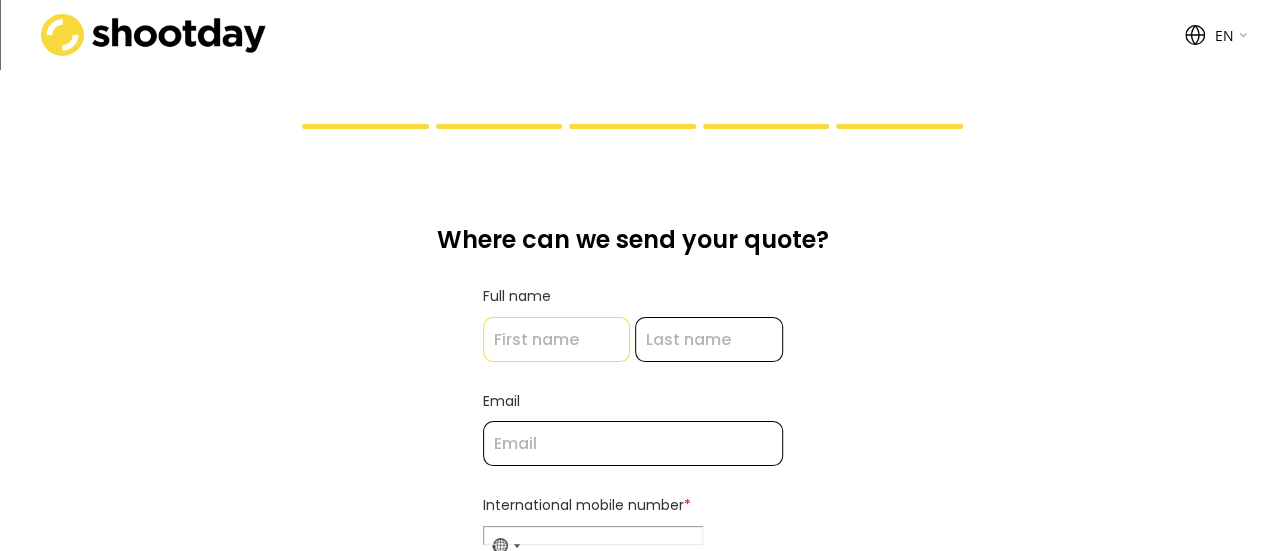 type on "[PERSON_NAME]" 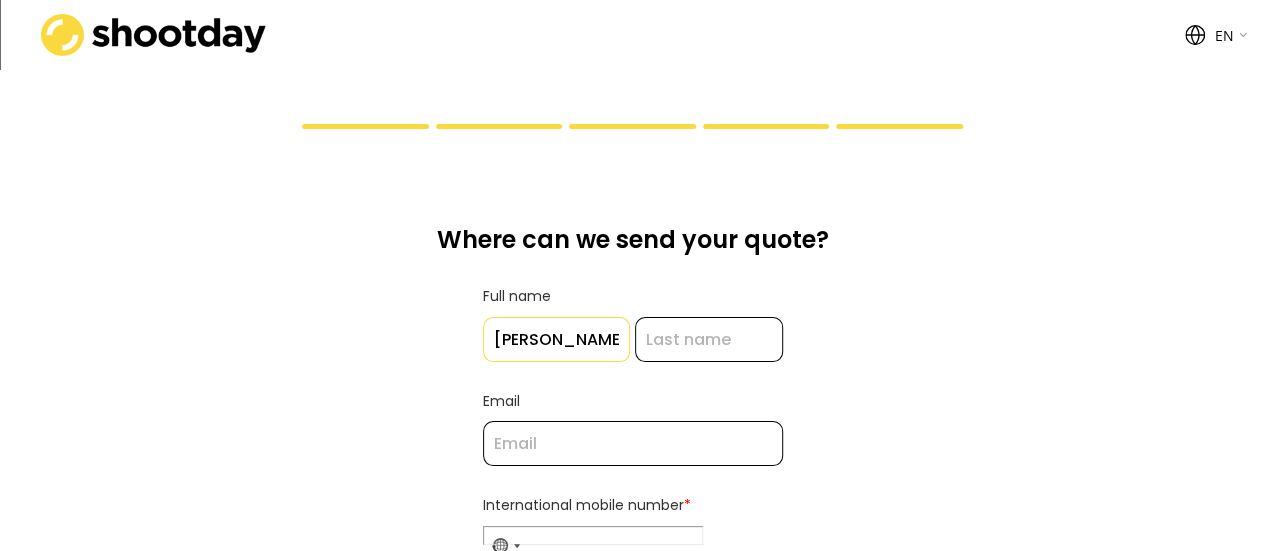 type on "[PERSON_NAME]" 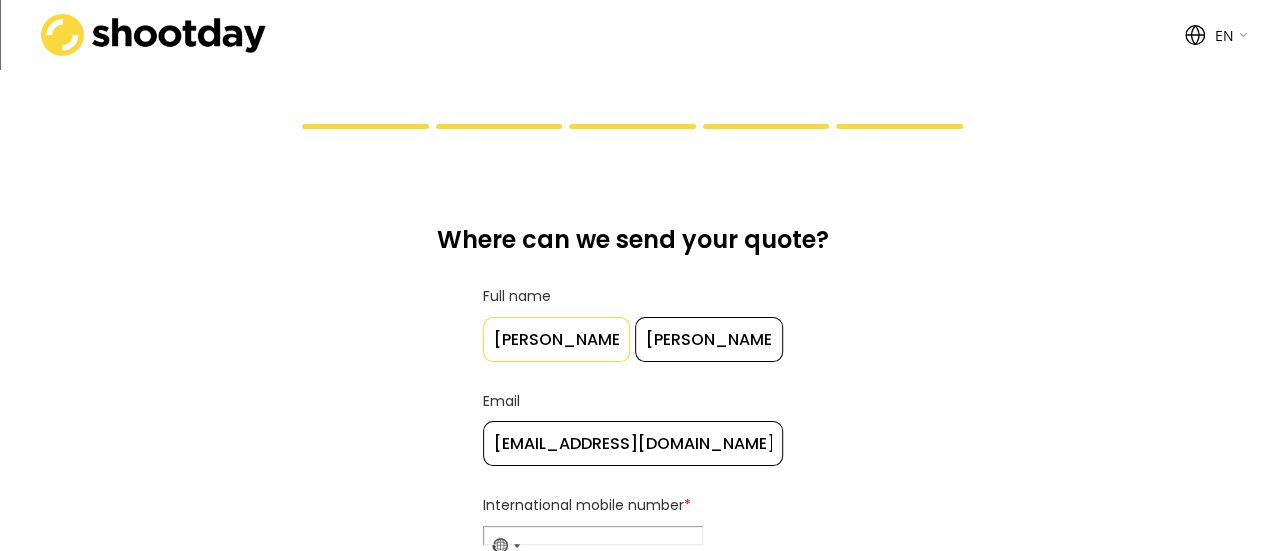 type on "[PHONE_NUMBER]" 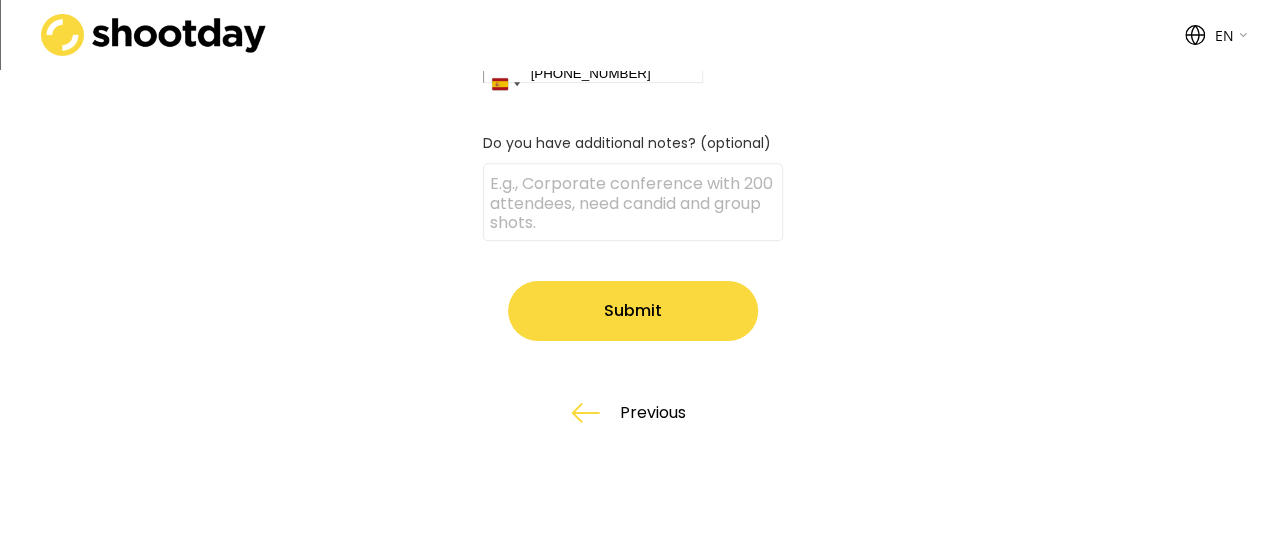 scroll, scrollTop: 500, scrollLeft: 0, axis: vertical 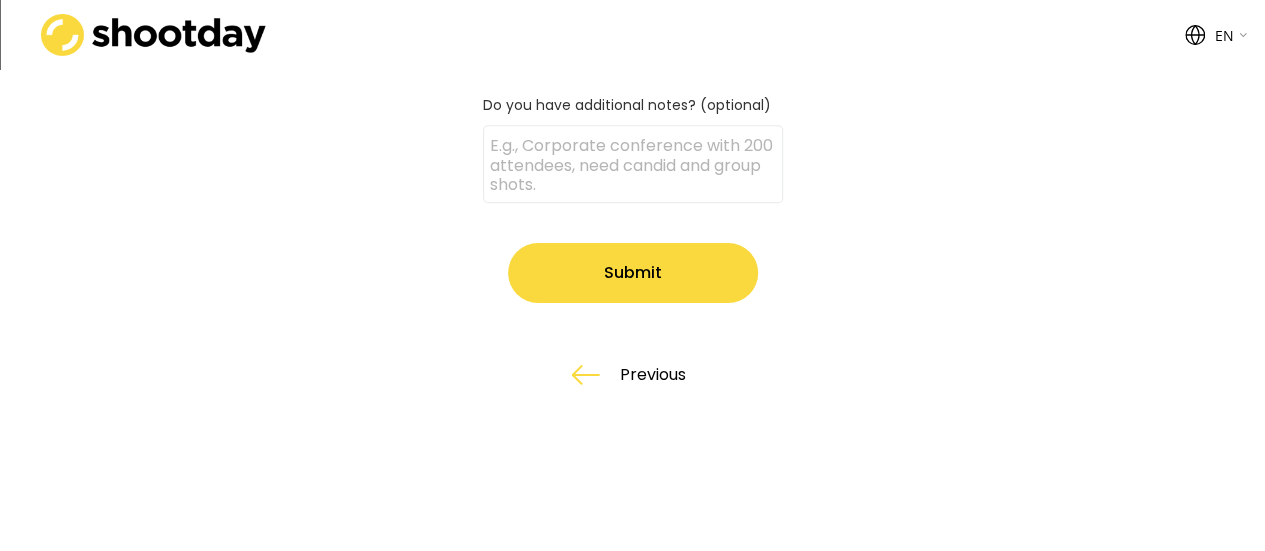 click at bounding box center (633, 164) 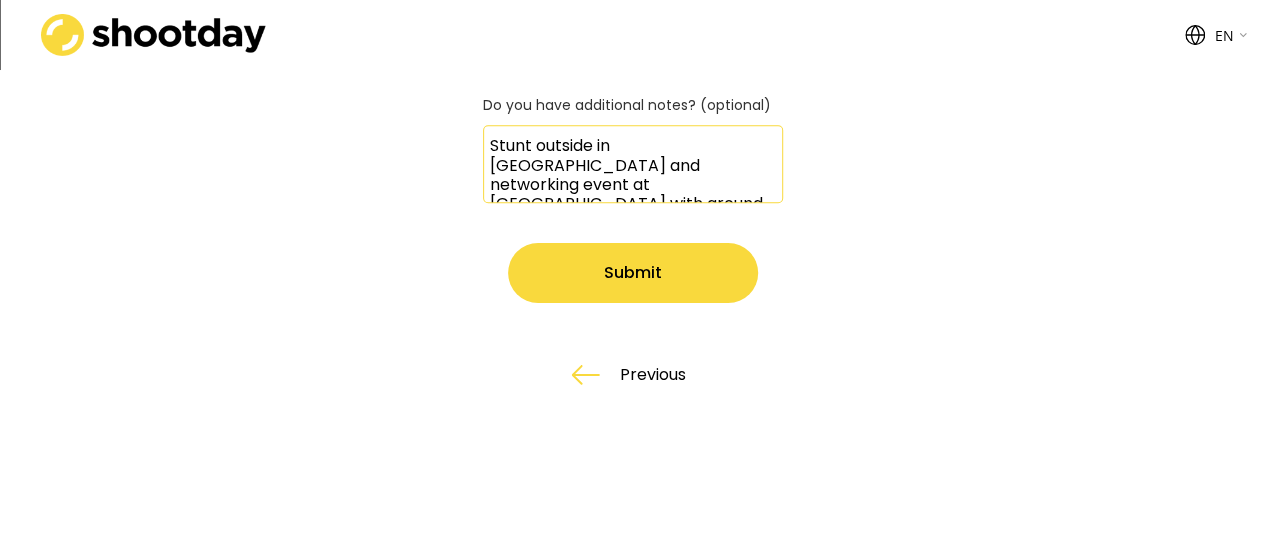 type on "Stunt outside in [GEOGRAPHIC_DATA] and networking event at [GEOGRAPHIC_DATA] with around 25 people." 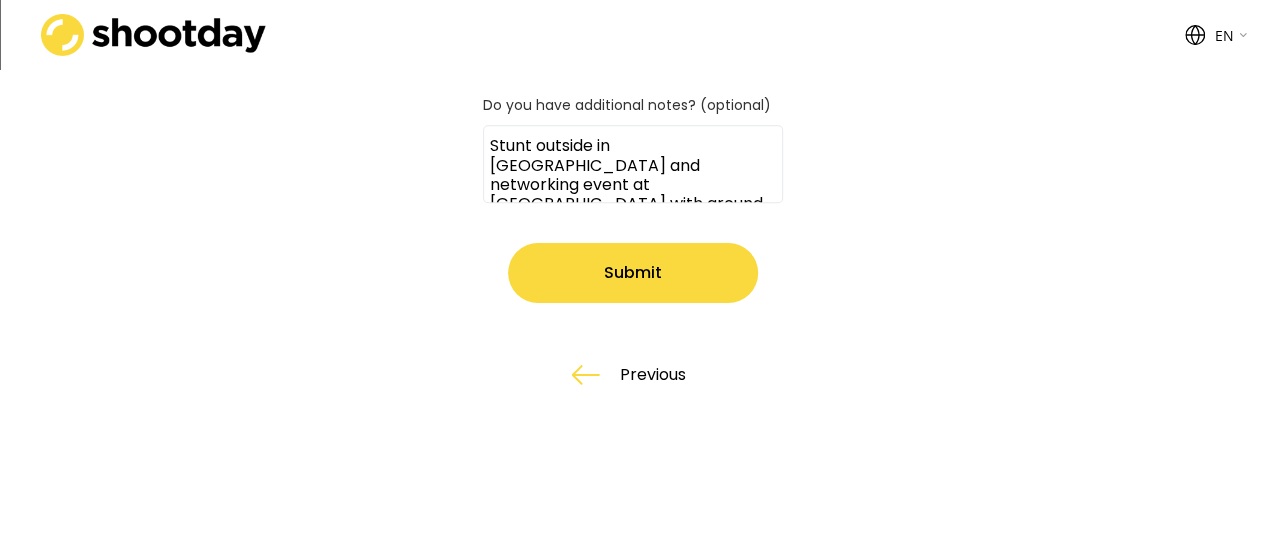 click on "Submit" at bounding box center [633, 273] 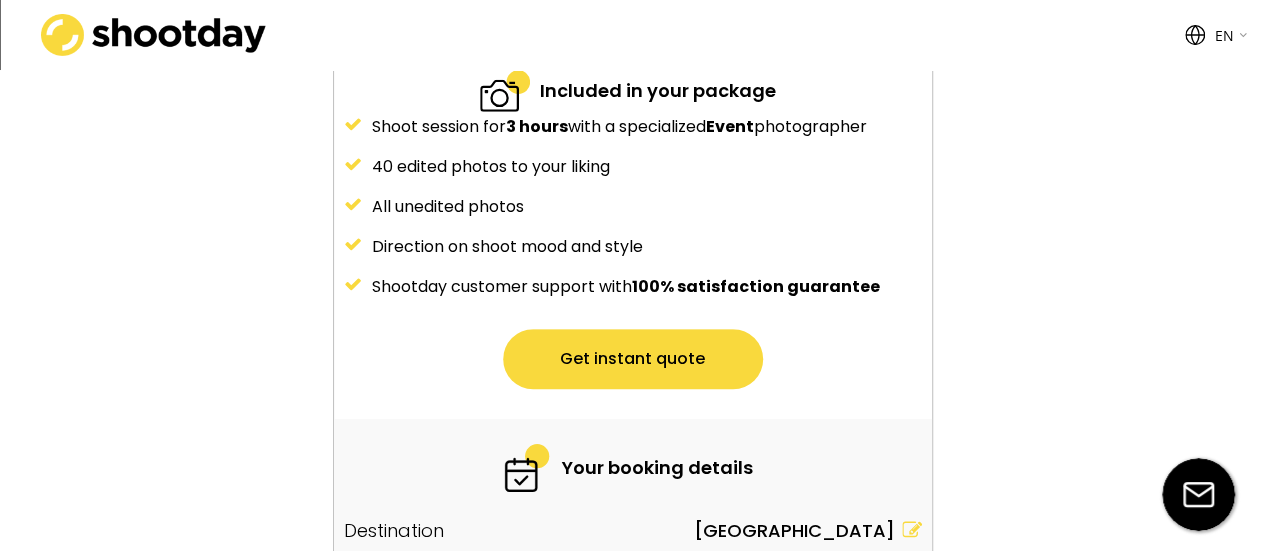 scroll, scrollTop: 0, scrollLeft: 0, axis: both 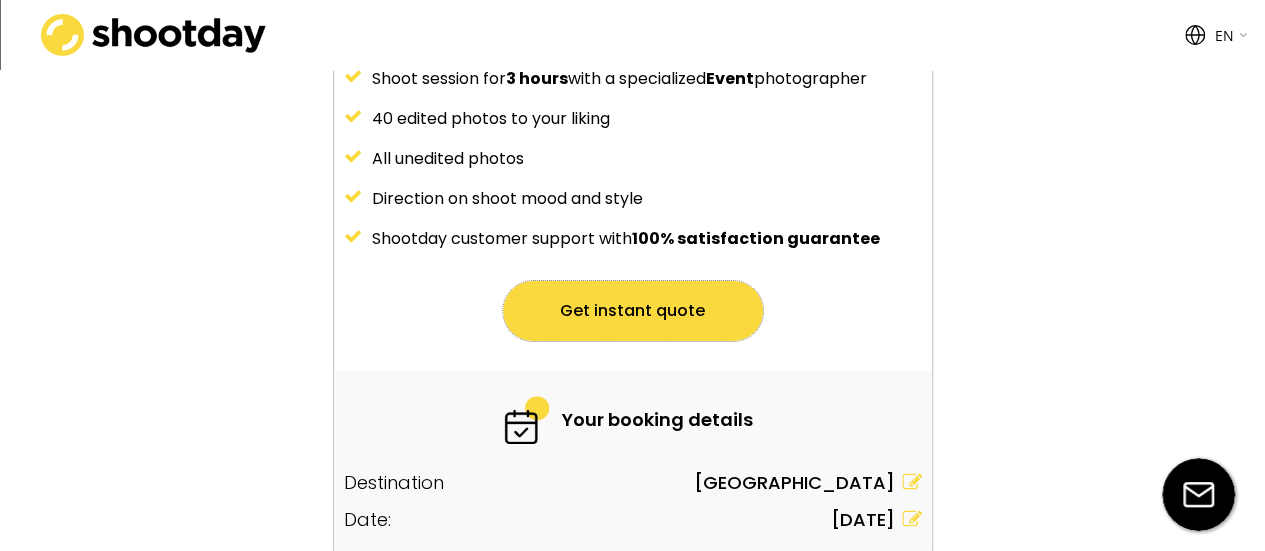 click on "Get instant quote" at bounding box center (633, 311) 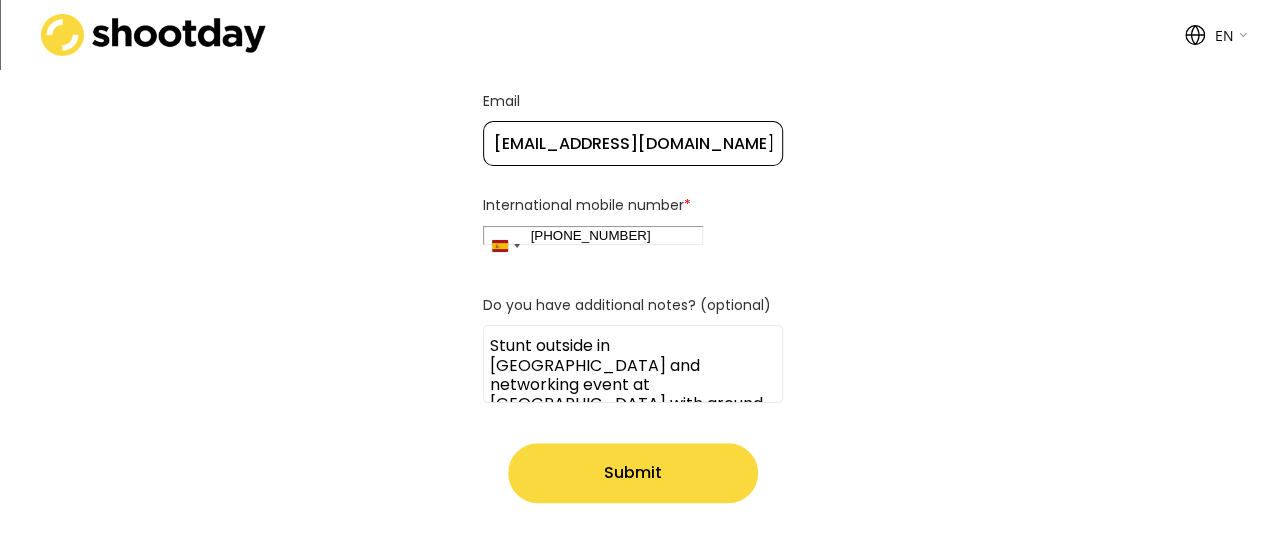 scroll, scrollTop: 400, scrollLeft: 0, axis: vertical 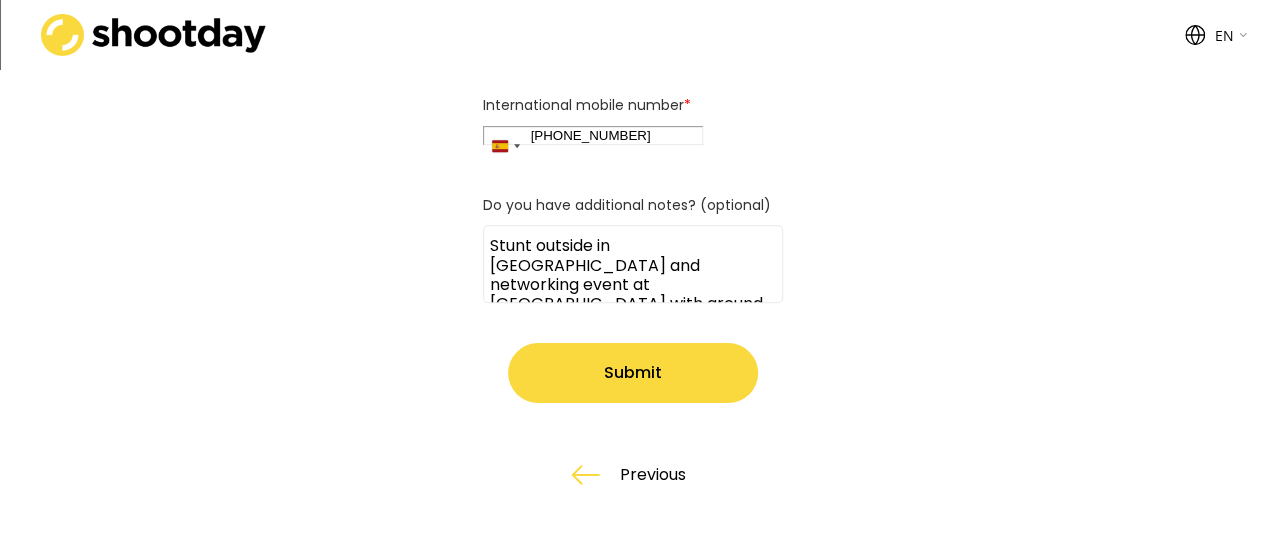 click on "Submit" at bounding box center [633, 373] 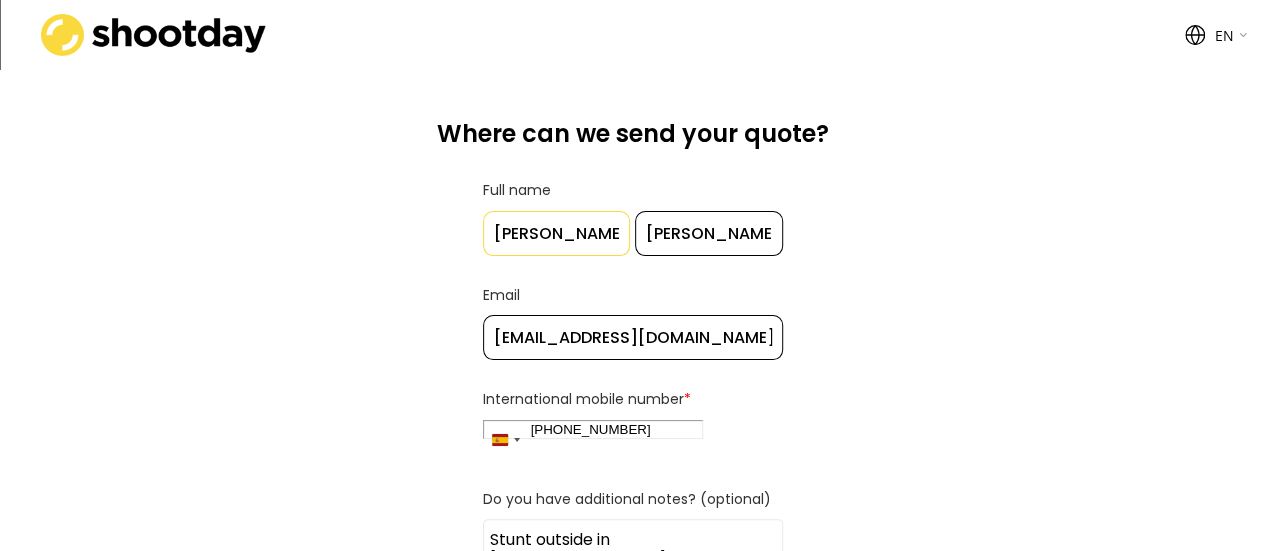 scroll, scrollTop: 100, scrollLeft: 0, axis: vertical 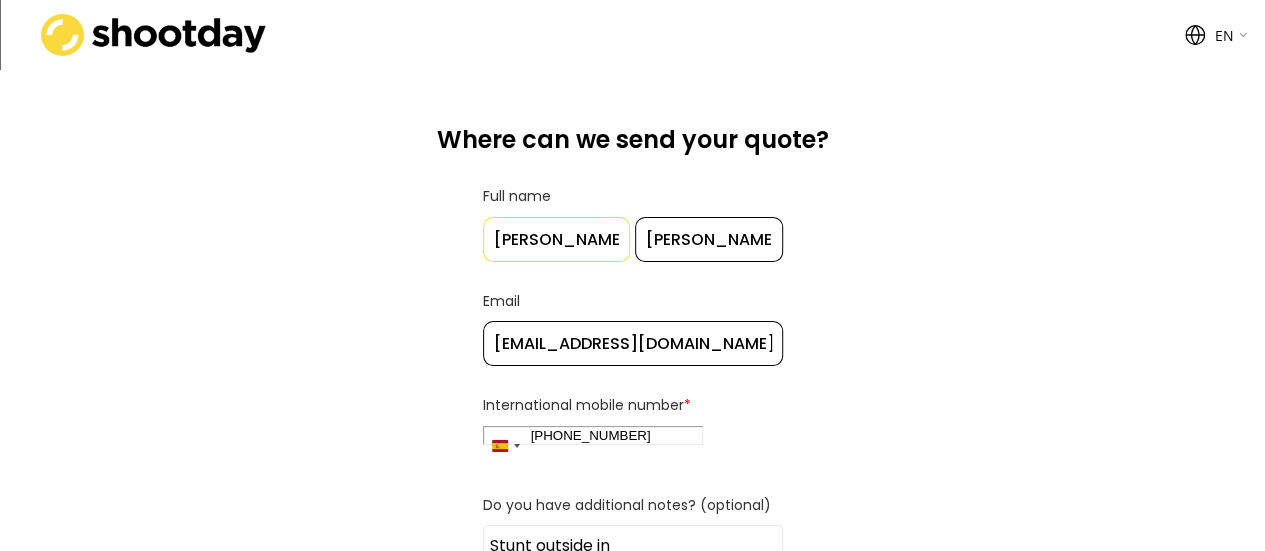 click on "[PHONE_NUMBER]" at bounding box center (593, 435) 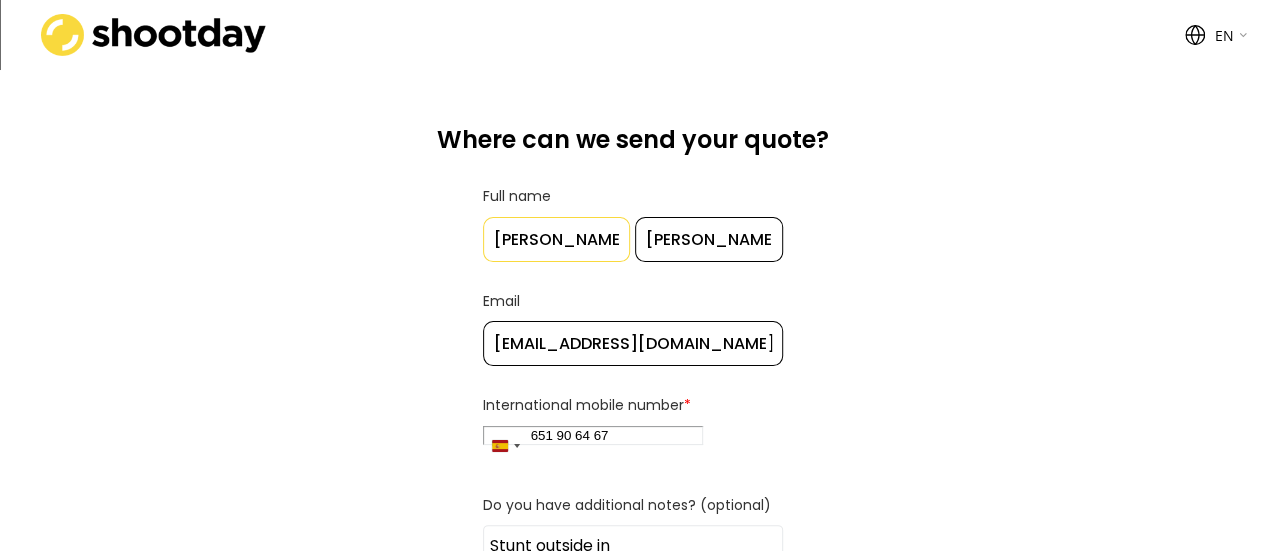 type on "651 90 64 67" 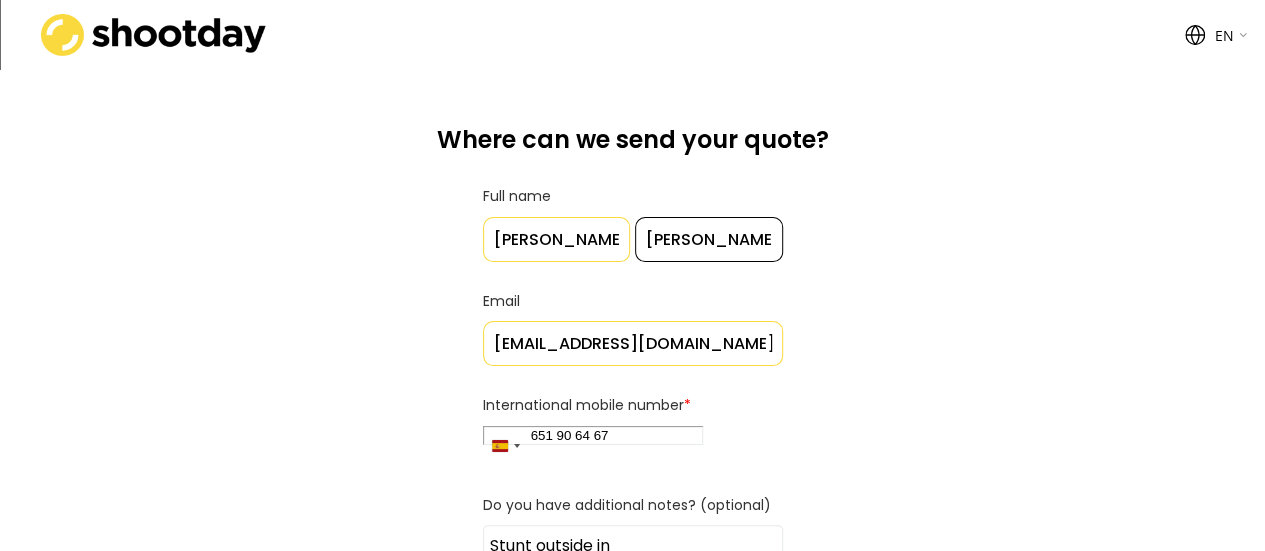 click on "[EMAIL_ADDRESS][DOMAIN_NAME]" at bounding box center [633, 343] 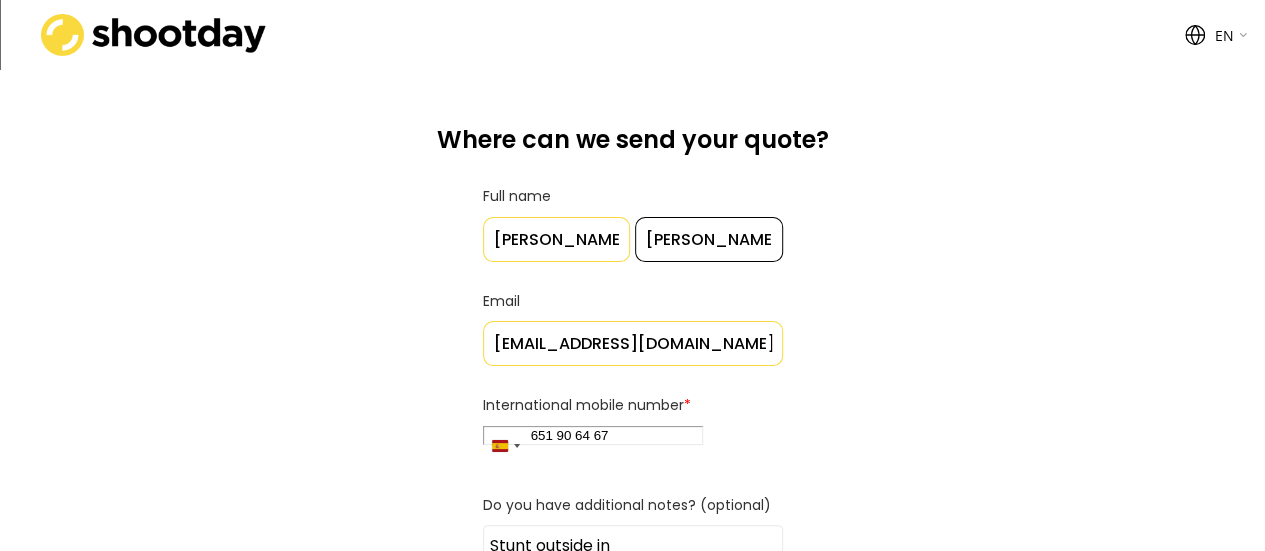 click on "[EMAIL_ADDRESS][DOMAIN_NAME]" at bounding box center (633, 343) 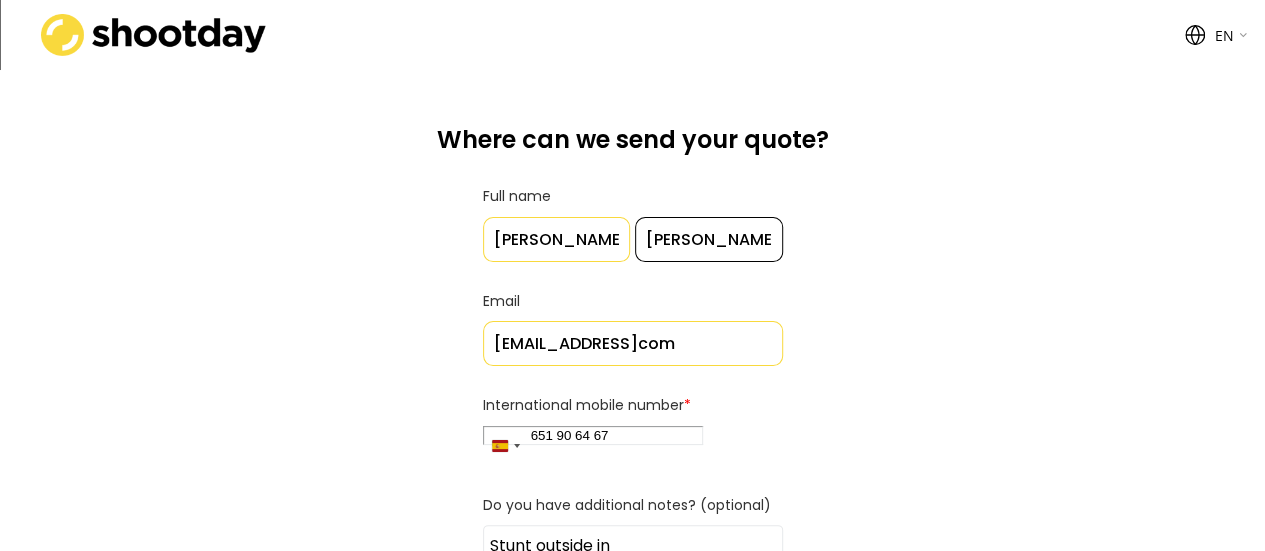 type on "[EMAIL_ADDRESS][DOMAIN_NAME]" 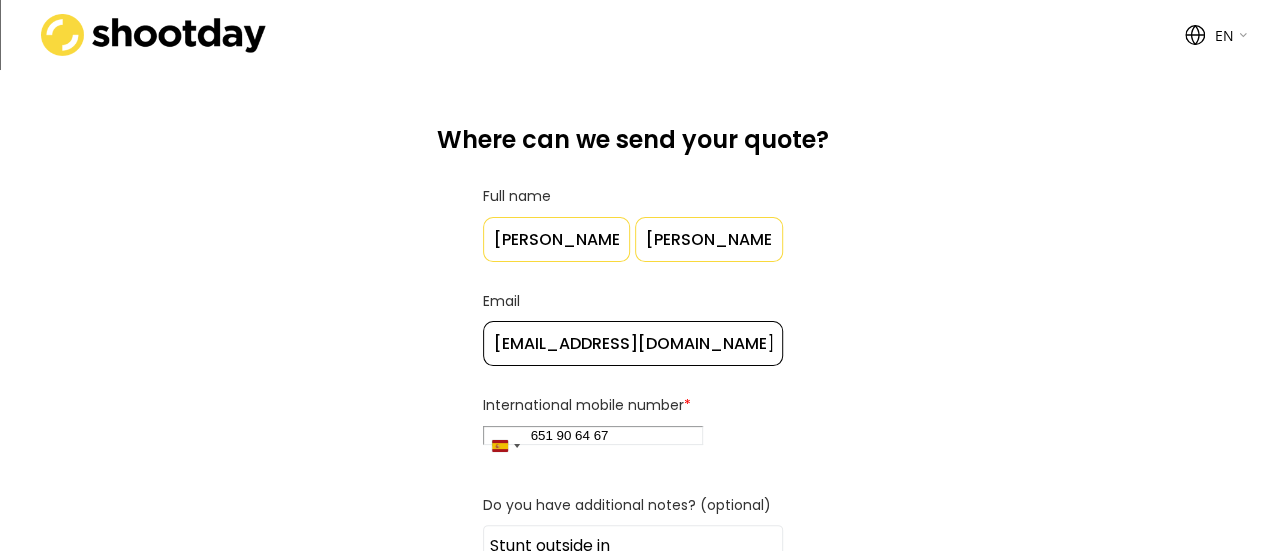 click at bounding box center (709, 239) 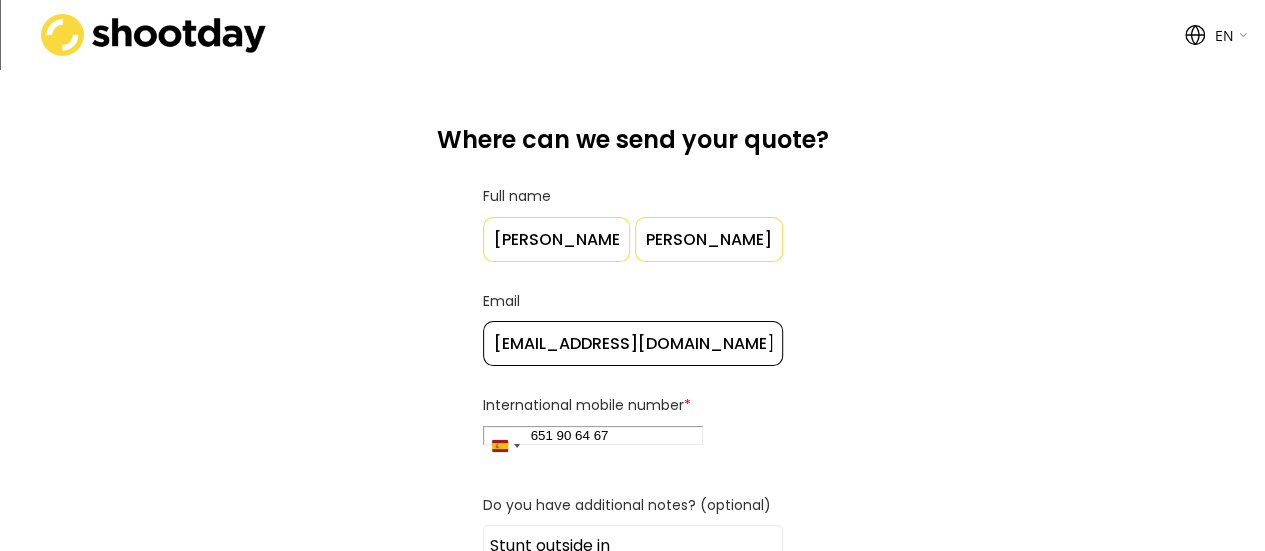 scroll, scrollTop: 0, scrollLeft: 11, axis: horizontal 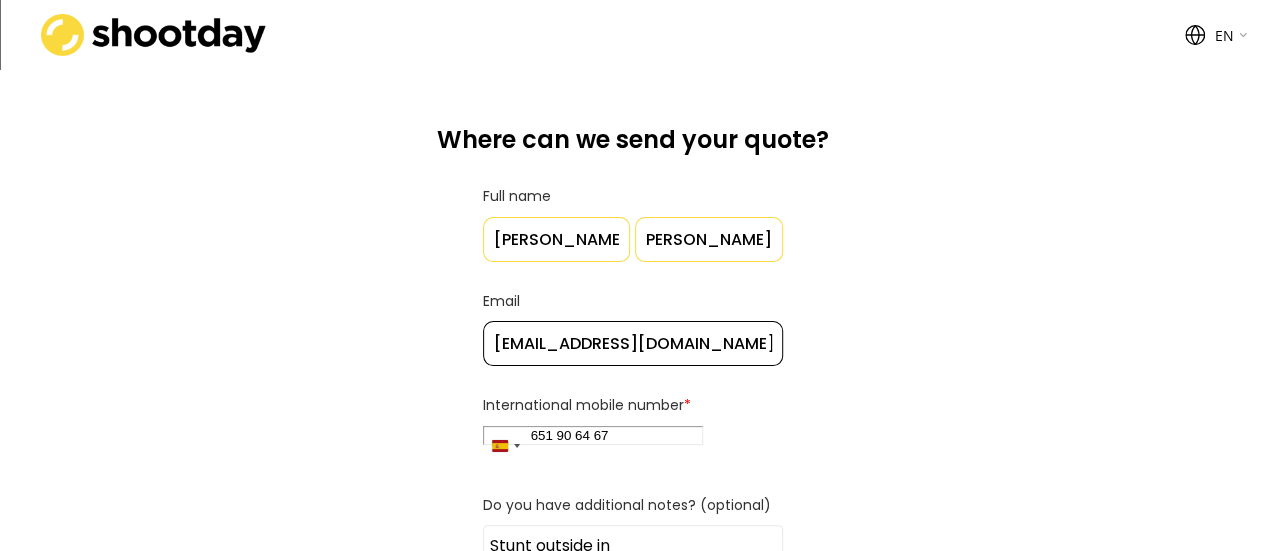 type on "[PERSON_NAME]" 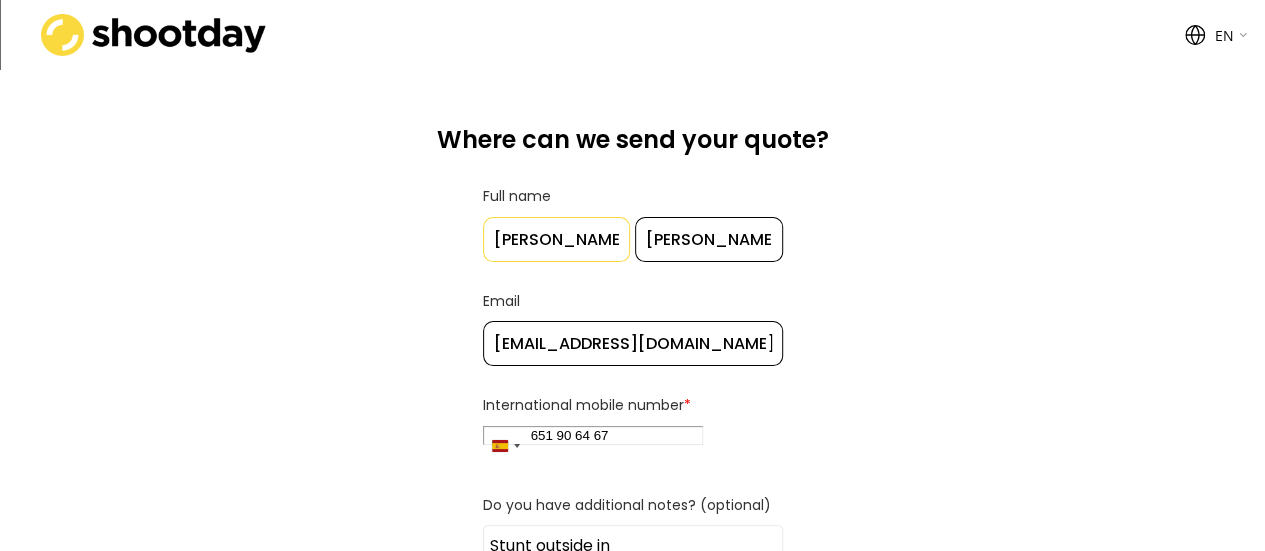 type on "[PERSON_NAME]" 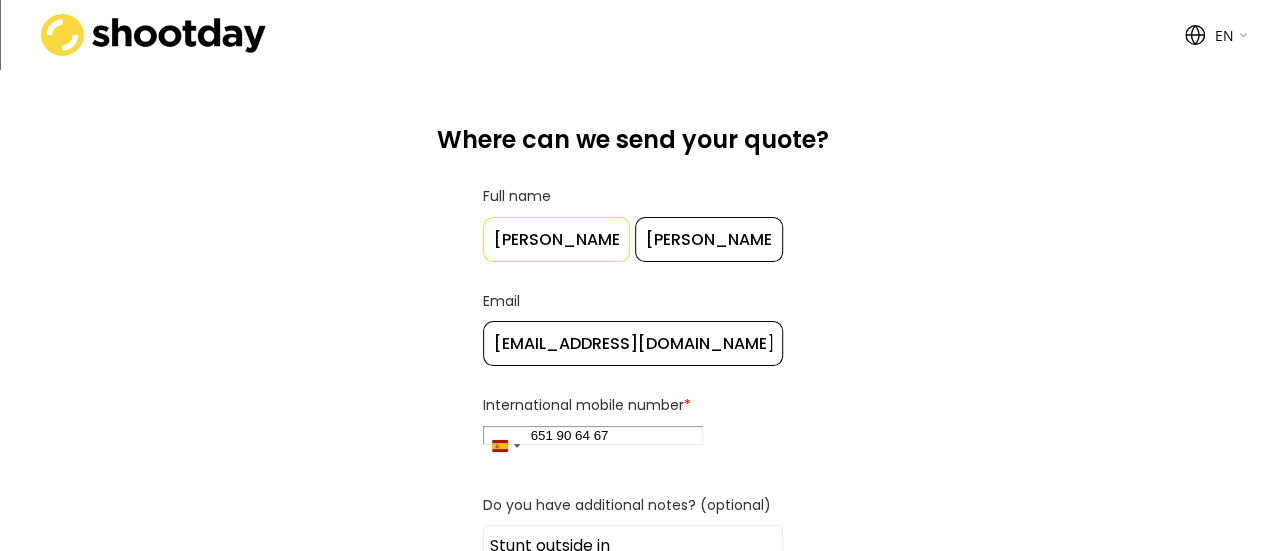 click on "Where can we send your quote? Full name Email [EMAIL_ADDRESS][DOMAIN_NAME] International mobile number  * [GEOGRAPHIC_DATA] +34 244 results found [GEOGRAPHIC_DATA] +971 [GEOGRAPHIC_DATA] +1 [GEOGRAPHIC_DATA] +966 [GEOGRAPHIC_DATA] +92 [GEOGRAPHIC_DATA] +93 [GEOGRAPHIC_DATA] +358 [GEOGRAPHIC_DATA] +355 [GEOGRAPHIC_DATA] +213 [US_STATE] +1 [GEOGRAPHIC_DATA] +376 [GEOGRAPHIC_DATA] +244 [GEOGRAPHIC_DATA] +1 [GEOGRAPHIC_DATA] +1 [GEOGRAPHIC_DATA] +54 [GEOGRAPHIC_DATA] +374 [GEOGRAPHIC_DATA] +297 [DATE][GEOGRAPHIC_DATA] +247 [GEOGRAPHIC_DATA] +61 [GEOGRAPHIC_DATA] +43 [GEOGRAPHIC_DATA] +994 [GEOGRAPHIC_DATA] +1 [GEOGRAPHIC_DATA] +973 [GEOGRAPHIC_DATA] +880 [GEOGRAPHIC_DATA] +1 [GEOGRAPHIC_DATA] +375 [GEOGRAPHIC_DATA] +32 [GEOGRAPHIC_DATA] +501 [GEOGRAPHIC_DATA] +229 [GEOGRAPHIC_DATA] +1 [GEOGRAPHIC_DATA] +975 [GEOGRAPHIC_DATA] +591 [GEOGRAPHIC_DATA] +387 [GEOGRAPHIC_DATA] +267 [GEOGRAPHIC_DATA] +55 [GEOGRAPHIC_DATA] +246 [GEOGRAPHIC_DATA] +1 [GEOGRAPHIC_DATA] +673 [GEOGRAPHIC_DATA] +359 [GEOGRAPHIC_DATA] +226 [GEOGRAPHIC_DATA] +257 [GEOGRAPHIC_DATA] +855 [GEOGRAPHIC_DATA] +237 [GEOGRAPHIC_DATA] +1 [GEOGRAPHIC_DATA] +238 [GEOGRAPHIC_DATA] [GEOGRAPHIC_DATA] +599 [GEOGRAPHIC_DATA] +1 [GEOGRAPHIC_DATA] +236 [GEOGRAPHIC_DATA] +235 [GEOGRAPHIC_DATA] +56 [GEOGRAPHIC_DATA] +86 [GEOGRAPHIC_DATA] +[GEOGRAPHIC_DATA] +61 [GEOGRAPHIC_DATA] +57 [GEOGRAPHIC_DATA] +269 [GEOGRAPHIC_DATA] - [GEOGRAPHIC_DATA] +242 +243 +682 +506" at bounding box center [632, 412] 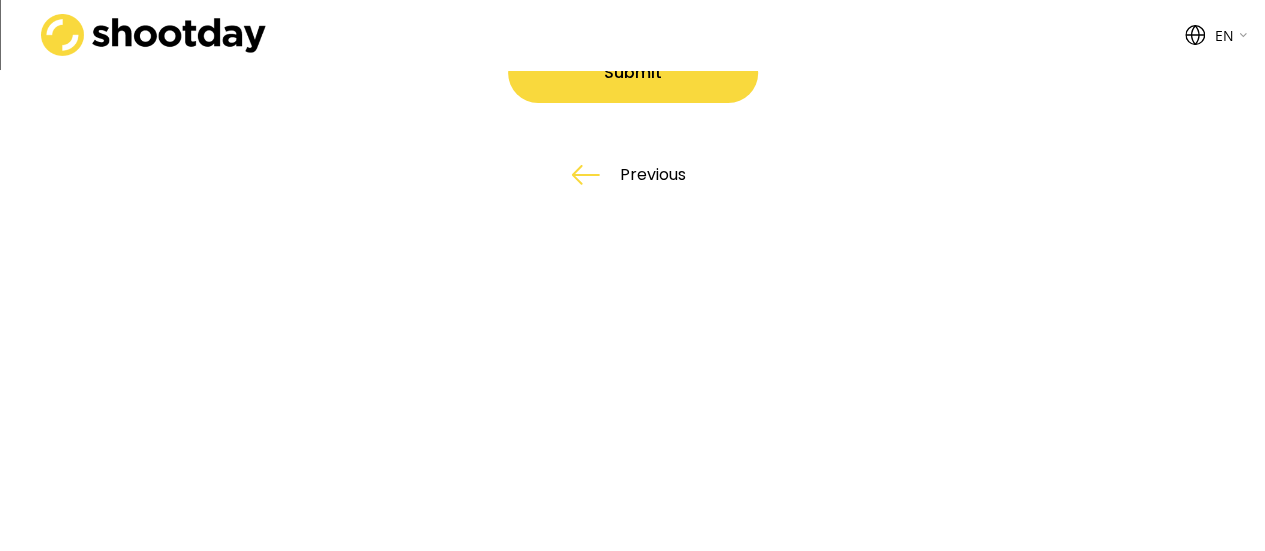 scroll, scrollTop: 300, scrollLeft: 0, axis: vertical 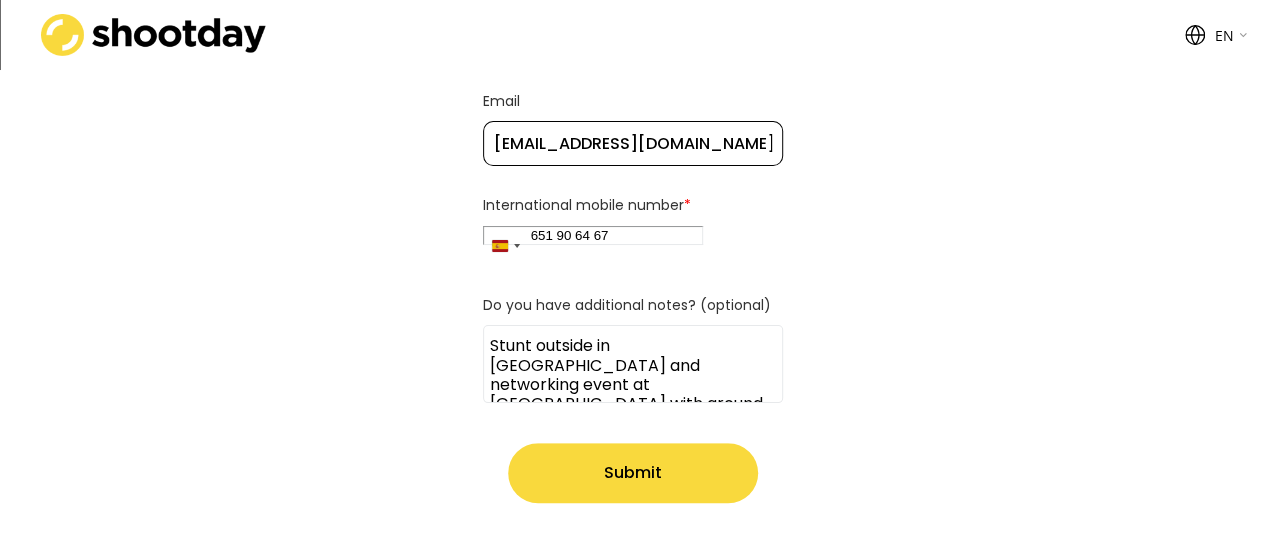 click on "Submit" at bounding box center (633, 473) 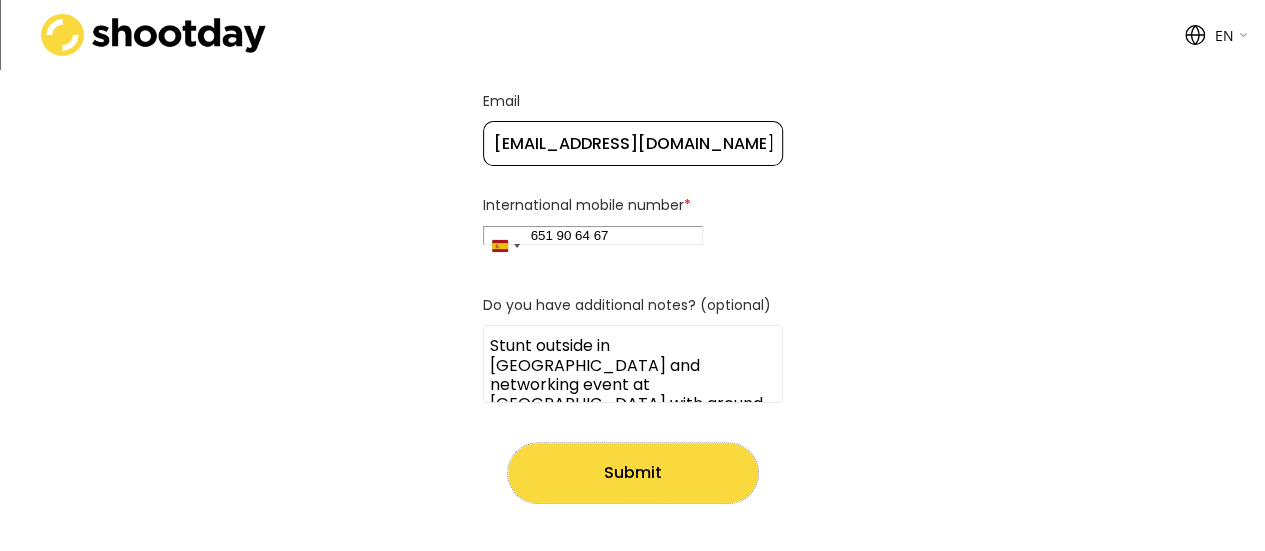 click on "Submit" at bounding box center [633, 473] 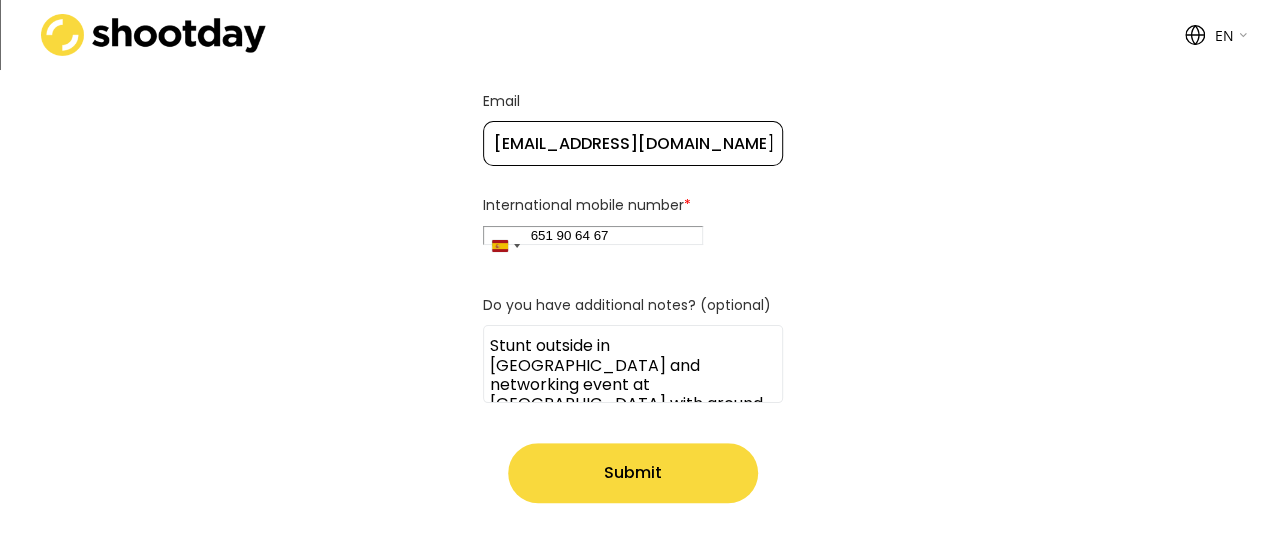 click on "Submit" at bounding box center [633, 473] 